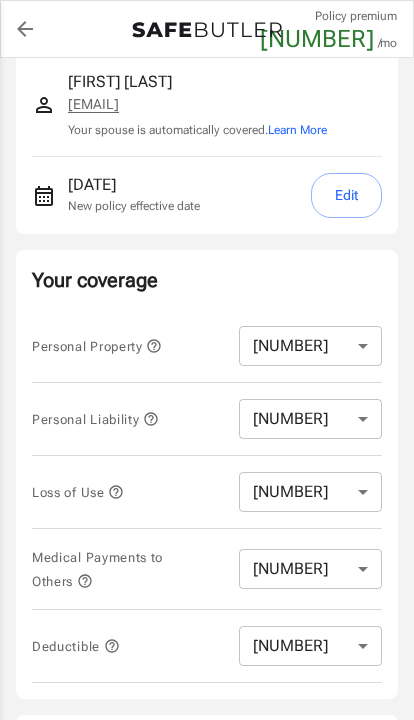 scroll, scrollTop: 188, scrollLeft: 0, axis: vertical 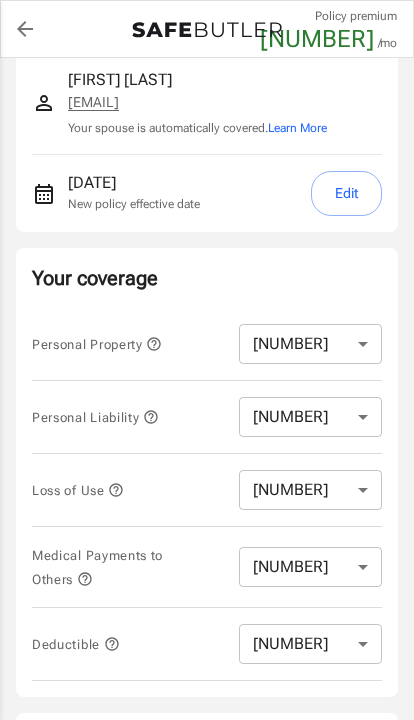 click on "[NUMBER] [NUMBER] [NUMBER] [NUMBER] [NUMBER] [NUMBER] [NUMBER] [NUMBER] [NUMBER] [NUMBER]" at bounding box center (310, 344) 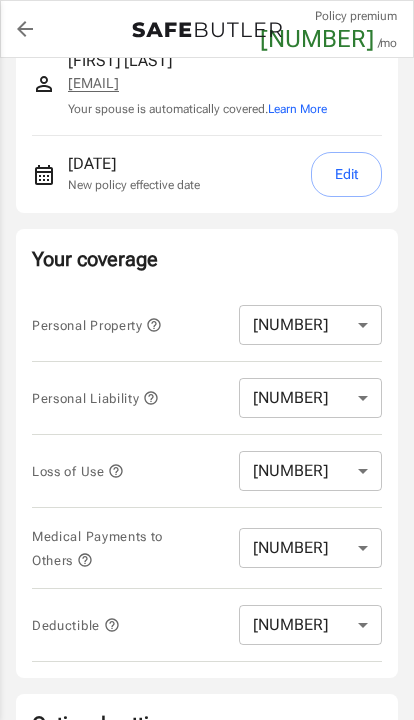 scroll, scrollTop: 171, scrollLeft: 0, axis: vertical 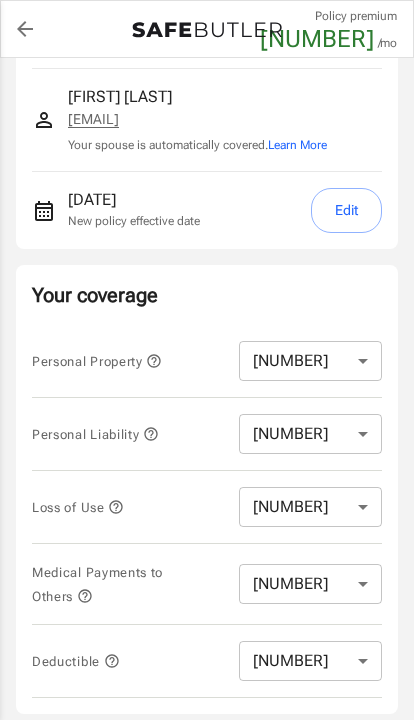 click on "[NUMBER] [NUMBER] [NUMBER] [NUMBER] [NUMBER] [NUMBER] [NUMBER] [NUMBER] [NUMBER]" at bounding box center [310, 507] 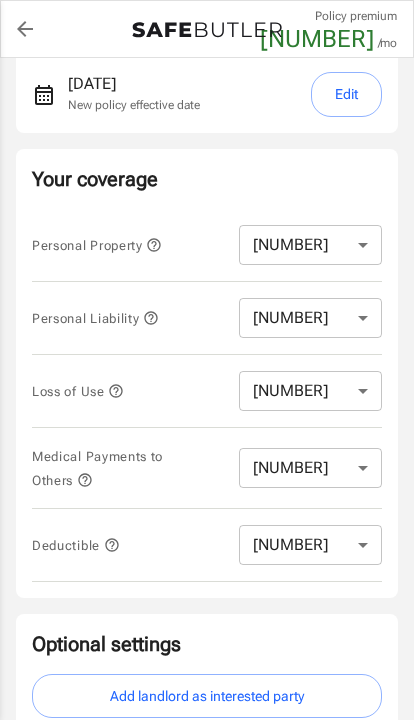 scroll, scrollTop: 301, scrollLeft: 0, axis: vertical 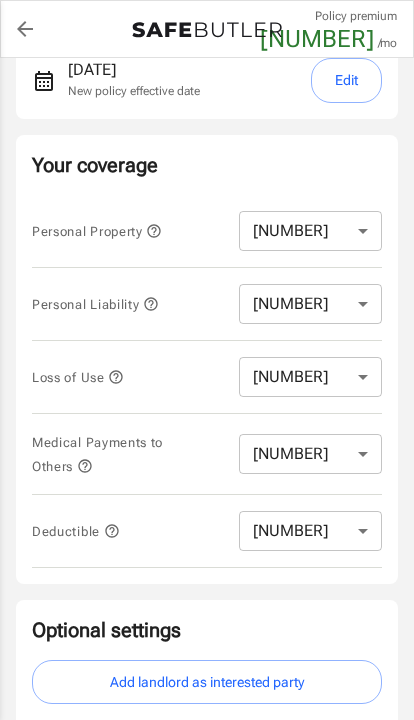 click on "[NUMBER] [NUMBER] [NUMBER] [NUMBER]" at bounding box center (310, 531) 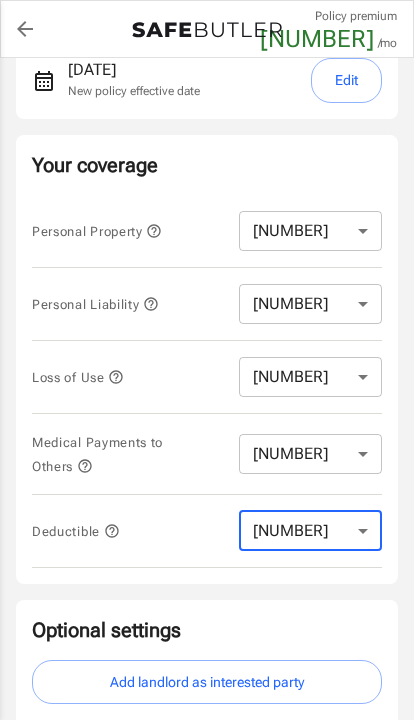 select on "[NUMBER]" 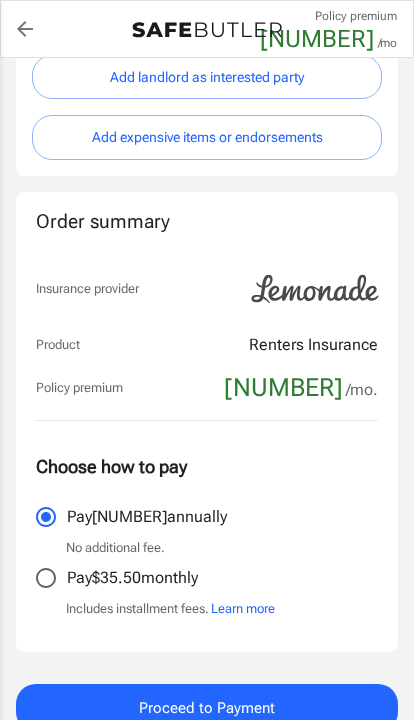 scroll, scrollTop: 908, scrollLeft: 0, axis: vertical 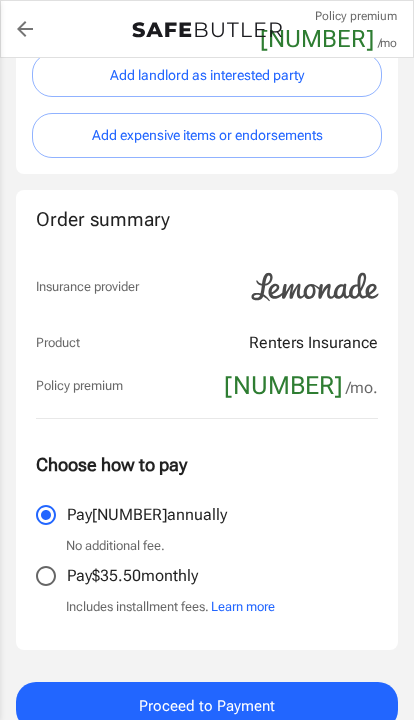 click on "Pay [NUMBER] monthly" at bounding box center (46, 515) 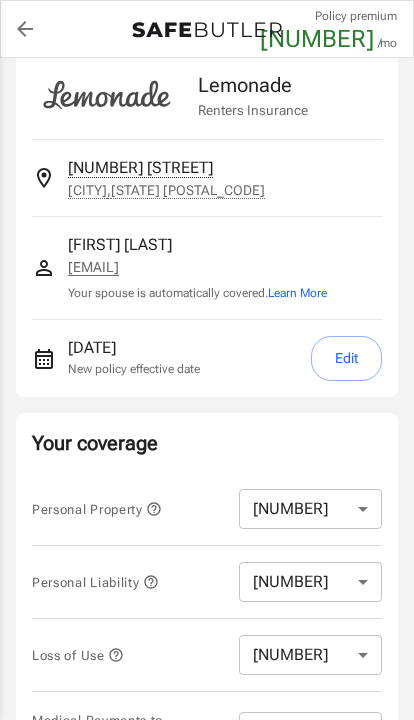 scroll, scrollTop: 0, scrollLeft: 0, axis: both 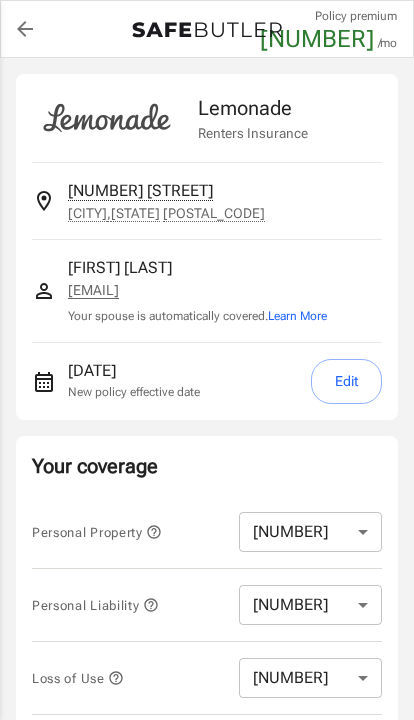click on "[FIRST] [LAST]" at bounding box center [197, 268] 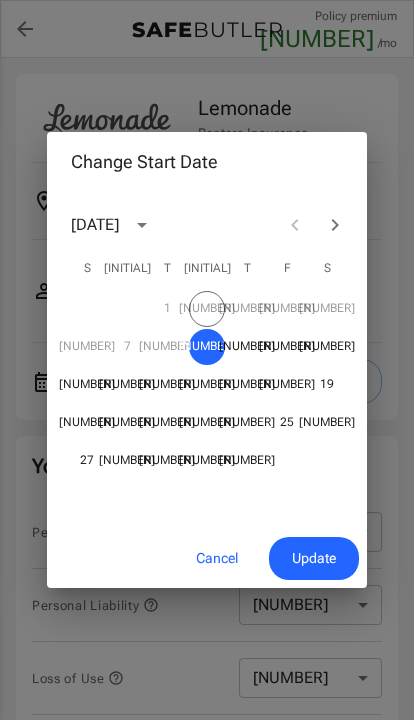click on "[NUMBER] [NUMBER] [NUMBER] [NUMBER] [NUMBER]" at bounding box center [207, 309] 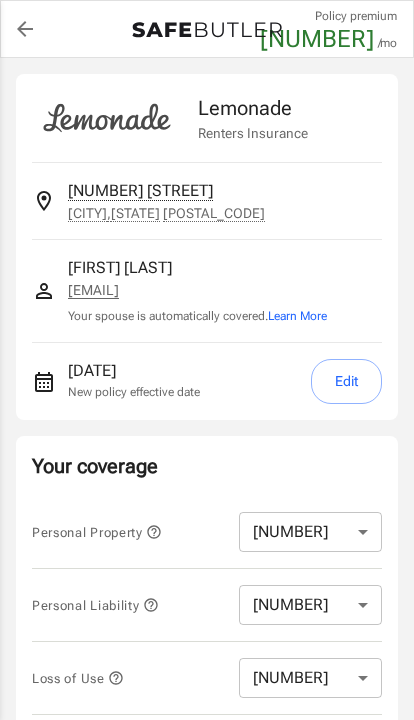 click on "[EMAIL]" at bounding box center [197, 290] 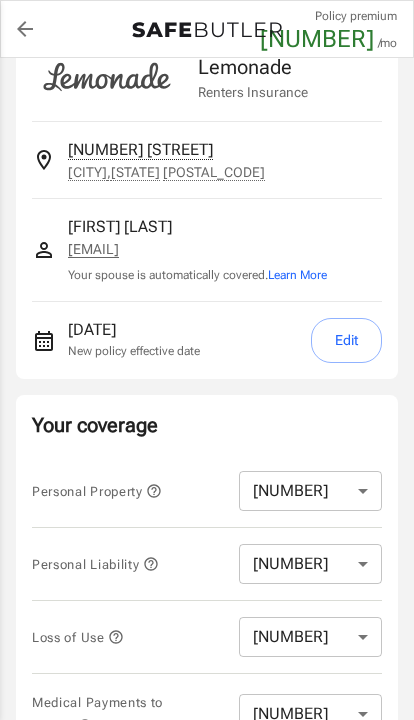 scroll, scrollTop: 0, scrollLeft: 0, axis: both 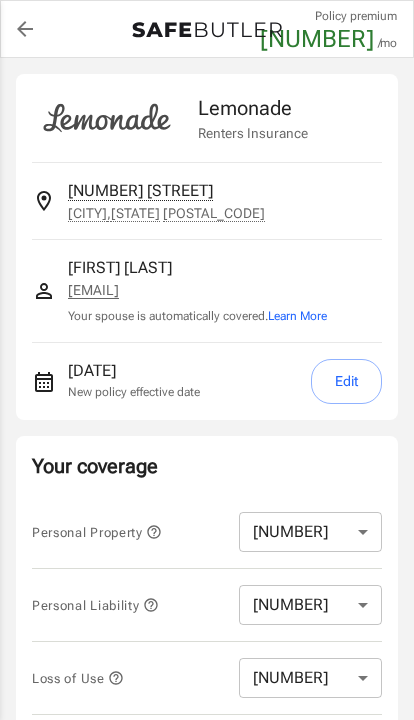 click at bounding box center [25, 29] 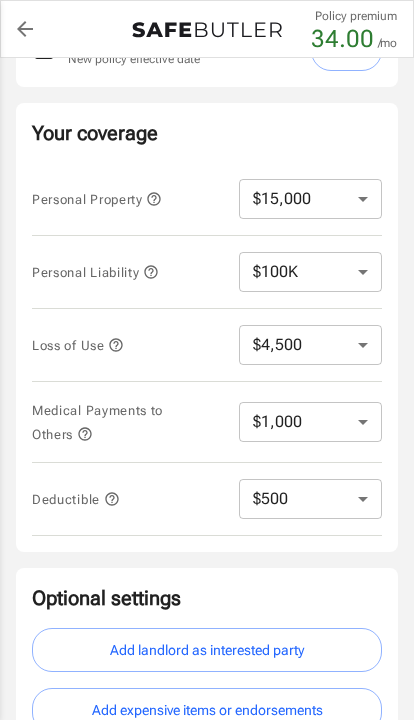 scroll, scrollTop: 338, scrollLeft: 0, axis: vertical 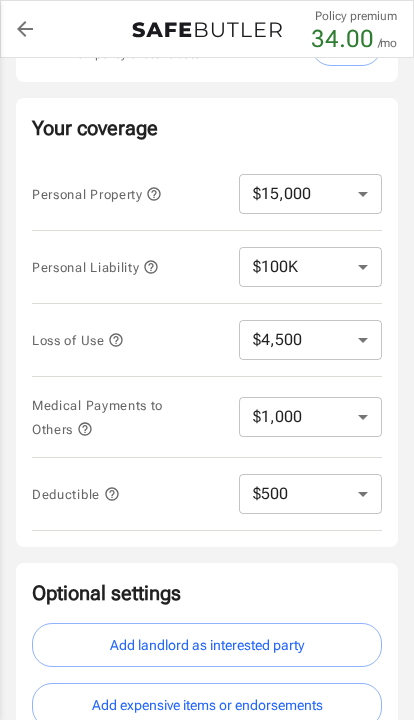 click on "$250 $500 $1,000 $2,500" at bounding box center (310, 494) 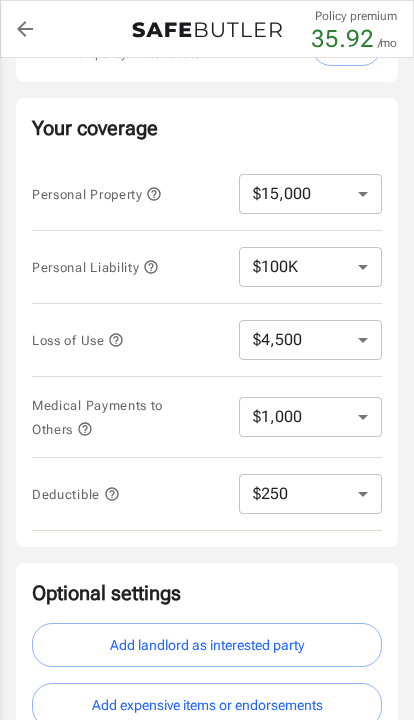 click on "$250 $500 $1,000 $2,500" at bounding box center (310, 494) 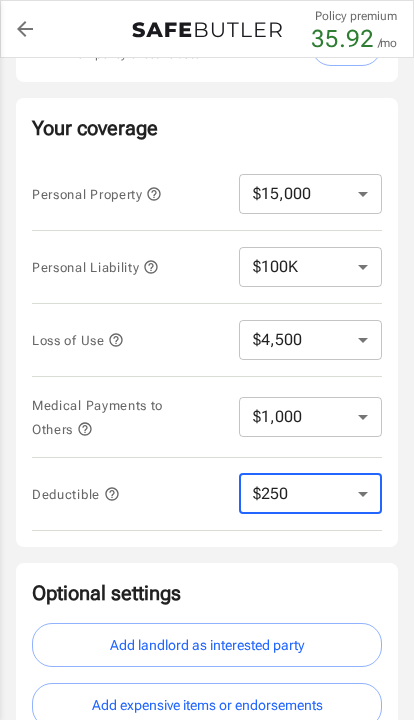 select on "500" 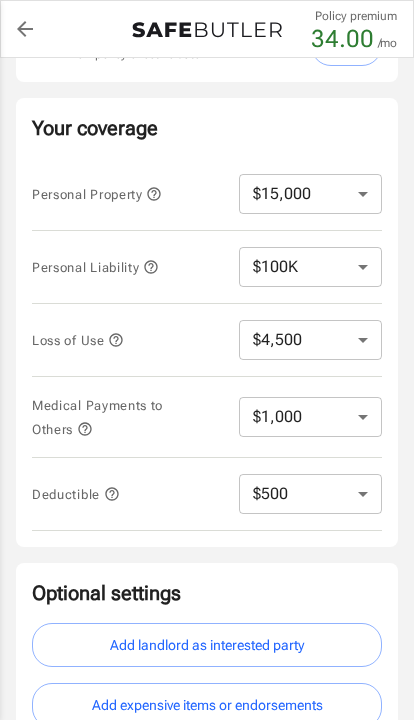 click on "[NUMBER] [NUMBER] [NUMBER] [NUMBER] [NUMBER] [NUMBER] [NUMBER] [NUMBER] [NUMBER] [NUMBER]" at bounding box center (310, 194) 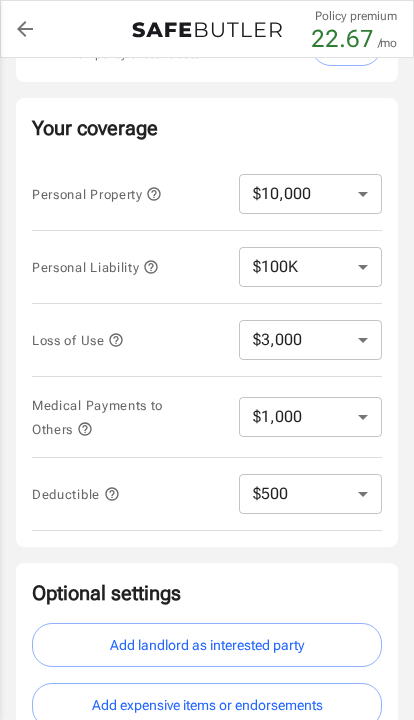 click at bounding box center [154, 194] 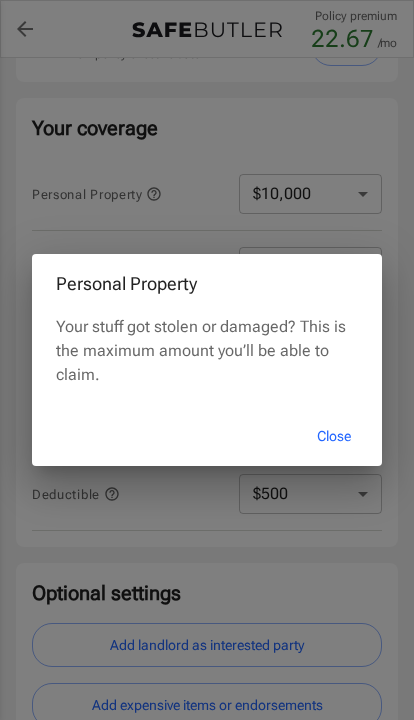 click on "Close" at bounding box center (334, 436) 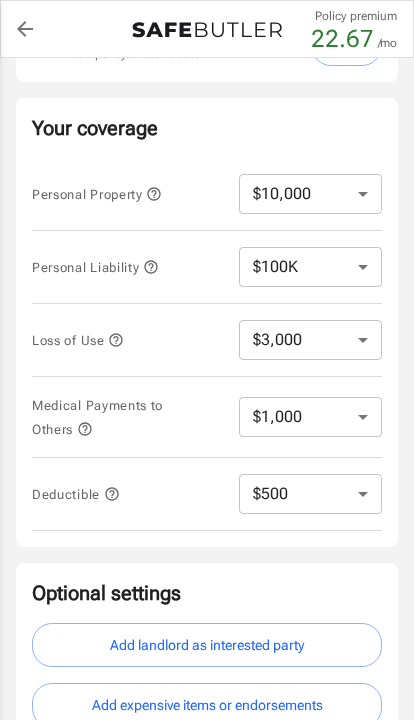 click on "[NUMBER] [NUMBER] [NUMBER] [NUMBER] [NUMBER] [NUMBER] [NUMBER] [NUMBER] [NUMBER] [NUMBER]" at bounding box center [310, 194] 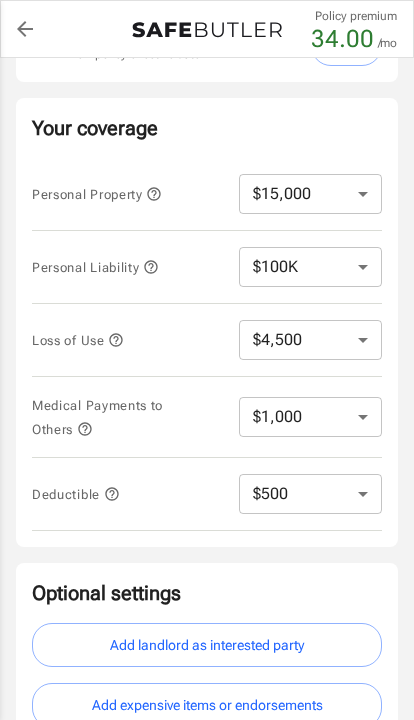 click on "[NUMBER] [NUMBER] [NUMBER] [NUMBER] [NUMBER] [NUMBER] [NUMBER] [NUMBER] [NUMBER] [NUMBER]" at bounding box center [310, 194] 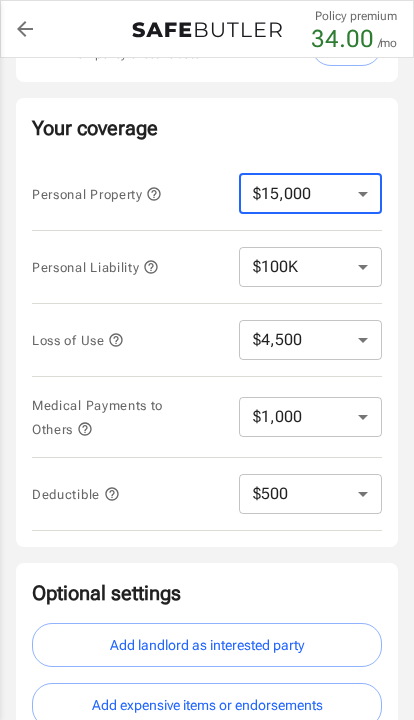 select on "10000" 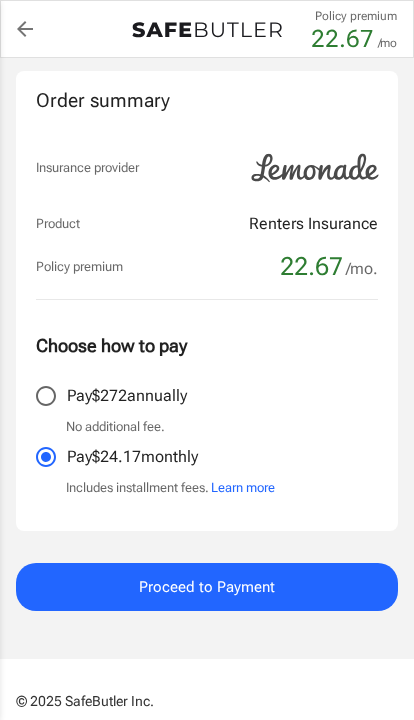 scroll, scrollTop: 1030, scrollLeft: 0, axis: vertical 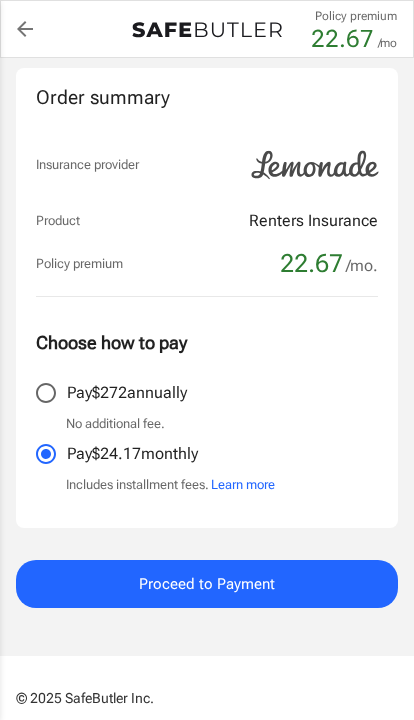 click on "Proceed to Payment" at bounding box center [207, 584] 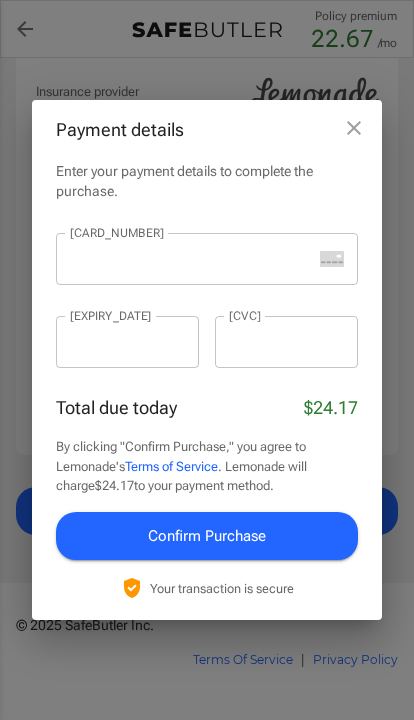 scroll, scrollTop: 1133, scrollLeft: 0, axis: vertical 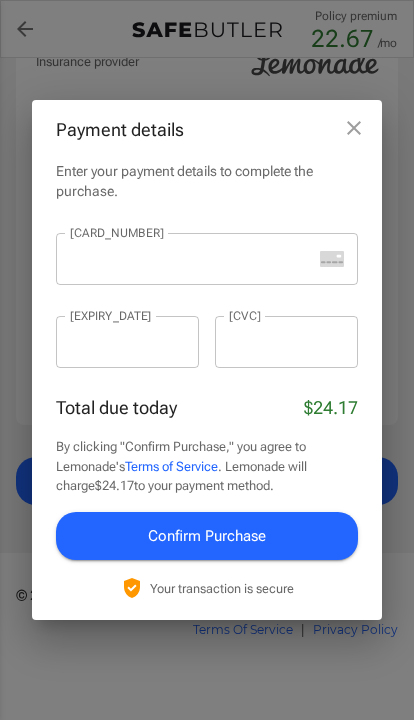 click at bounding box center [184, 259] 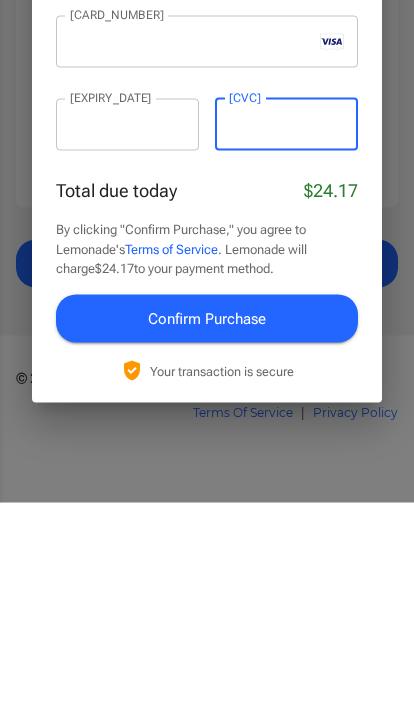 click on "Confirm Purchase" at bounding box center (207, 536) 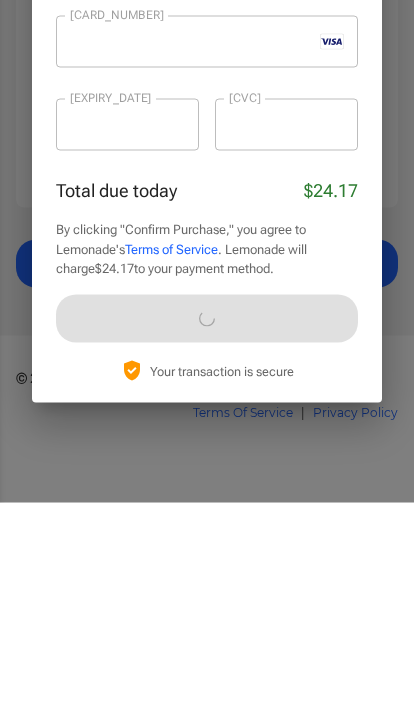 scroll, scrollTop: 1103, scrollLeft: 0, axis: vertical 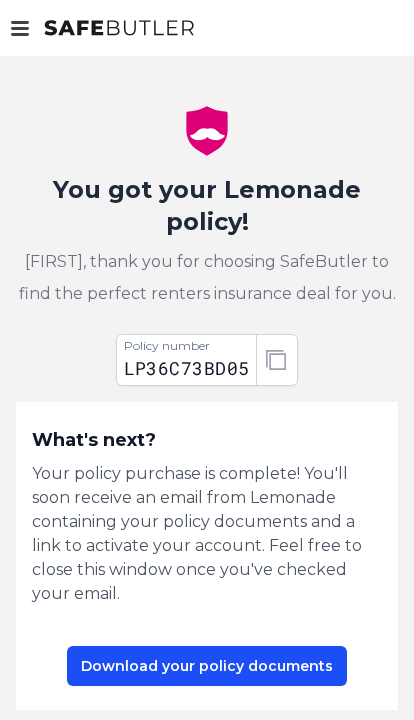 click on "Download your policy documents" at bounding box center (207, 666) 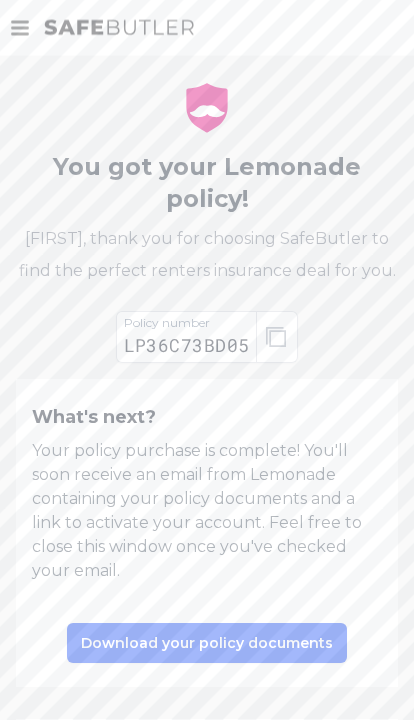 scroll, scrollTop: 0, scrollLeft: 0, axis: both 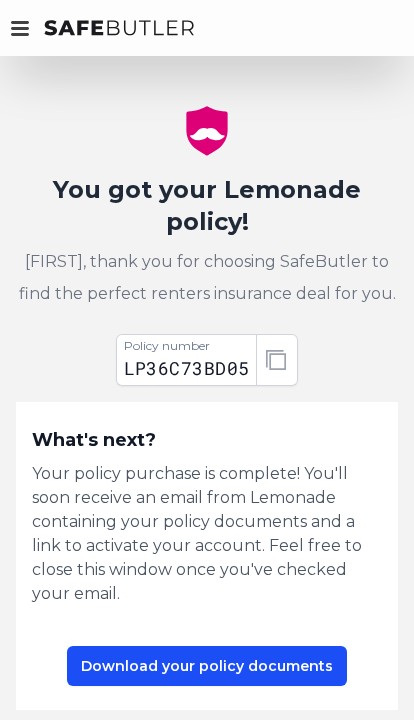 click at bounding box center [20, 34] 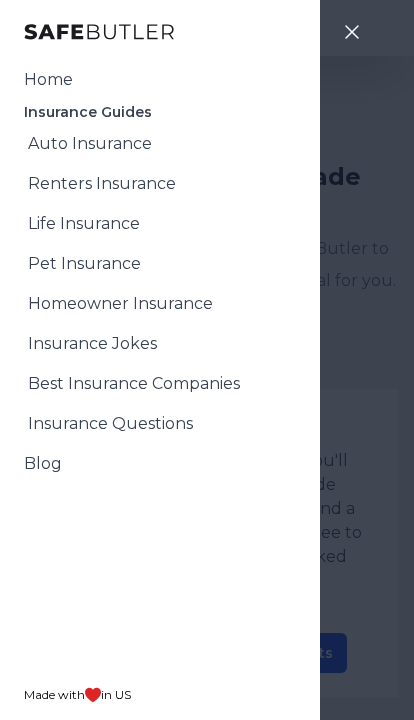 scroll, scrollTop: 0, scrollLeft: 0, axis: both 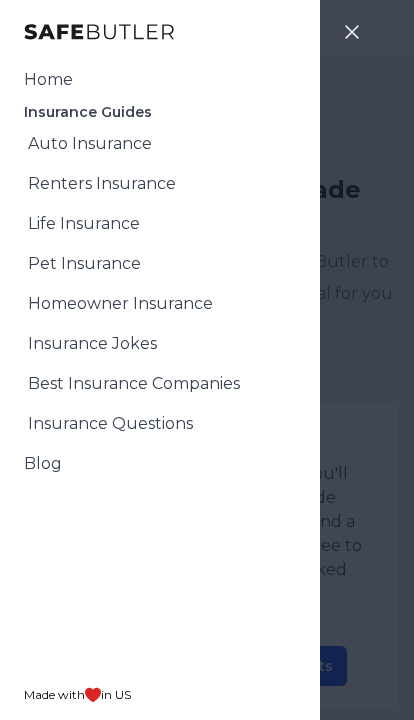 click on "Close sidebar
Home
Insurance Guides
Auto
Insurance
Renters
Insurance
Life
Insurance
Pet
Insurance
Homeowner
Insurance
Insurance Jokes
Best Insurance Companies
Blog" at bounding box center [207, 360] 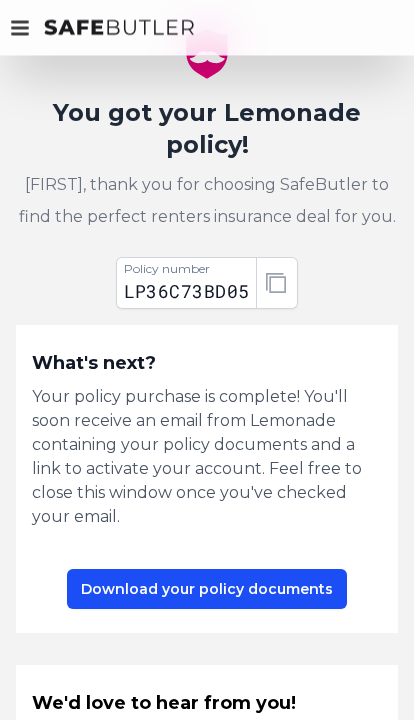 scroll, scrollTop: 0, scrollLeft: 0, axis: both 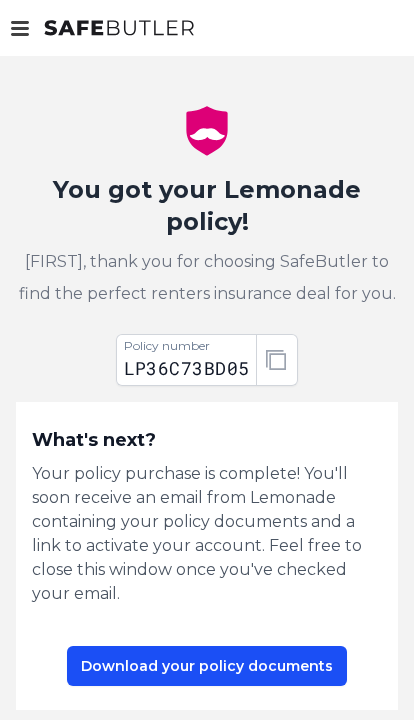 click at bounding box center (277, 360) 